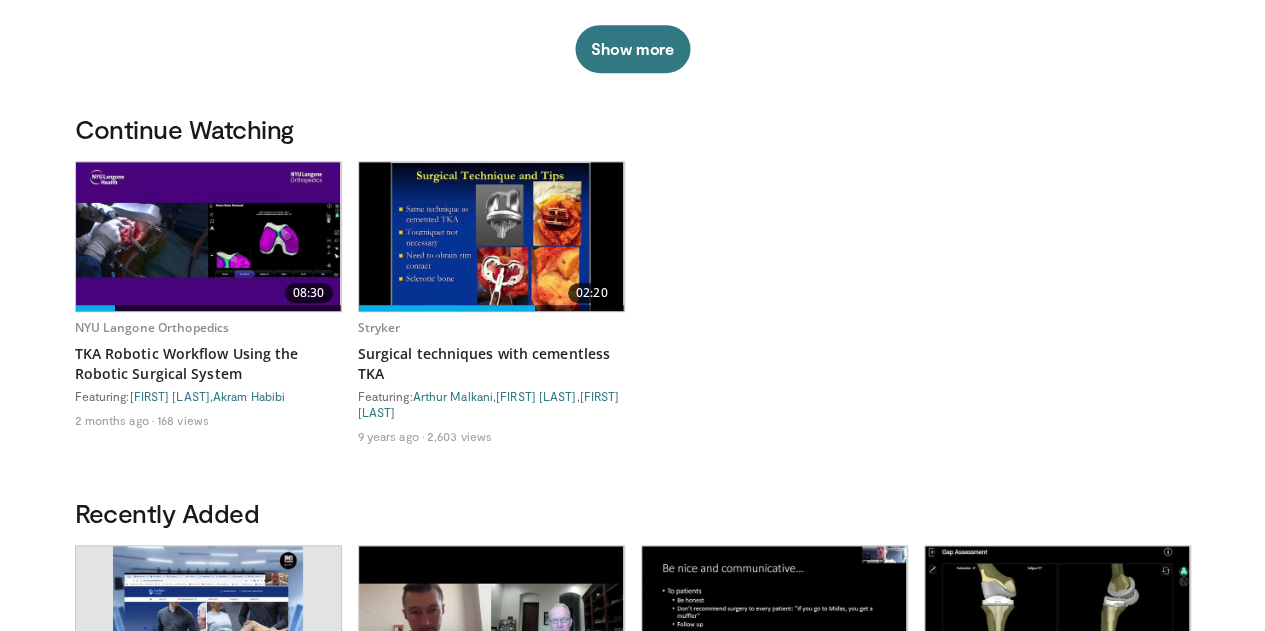 scroll, scrollTop: 494, scrollLeft: 0, axis: vertical 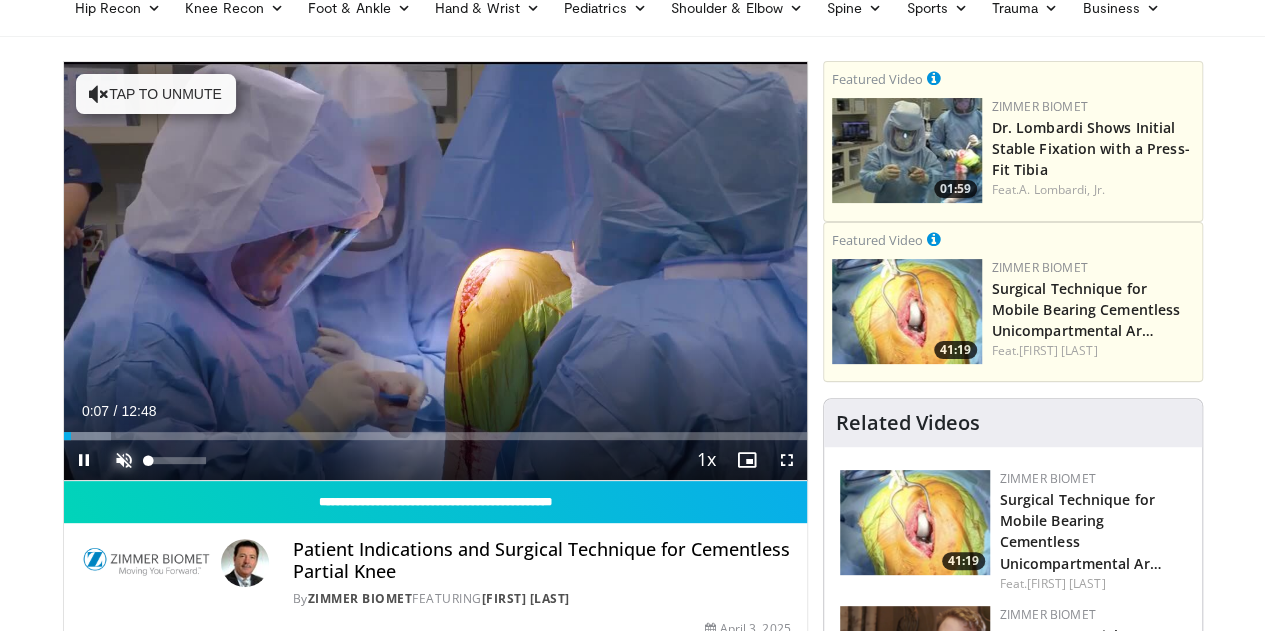 click at bounding box center [124, 460] 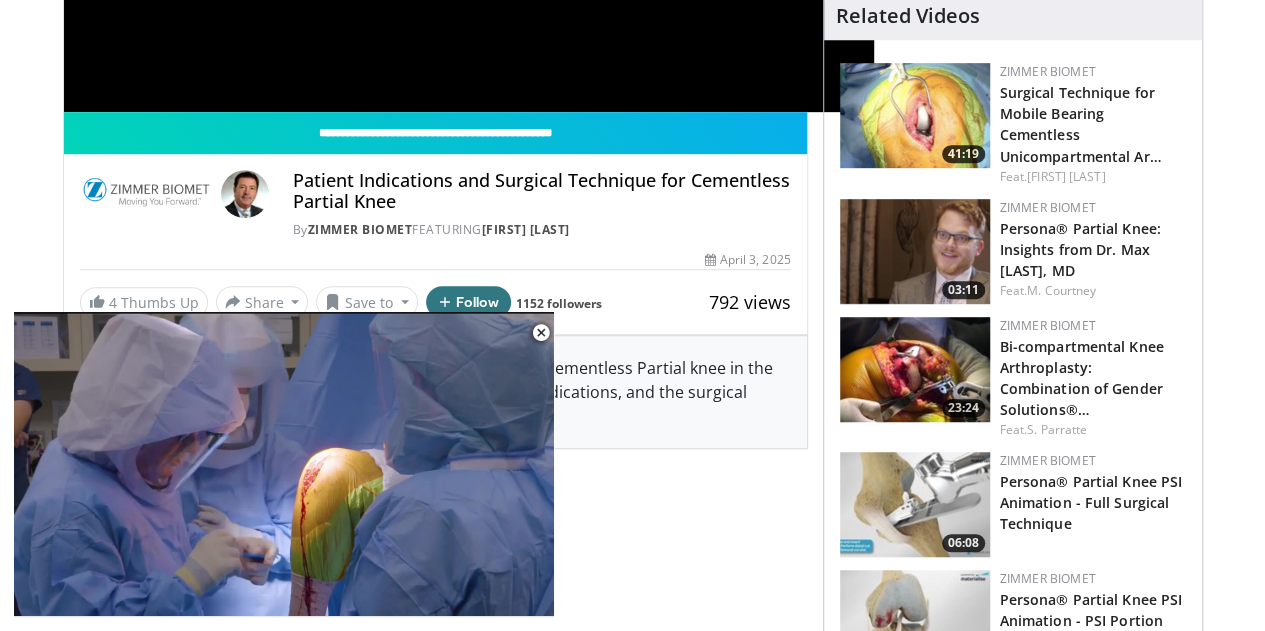scroll, scrollTop: 501, scrollLeft: 0, axis: vertical 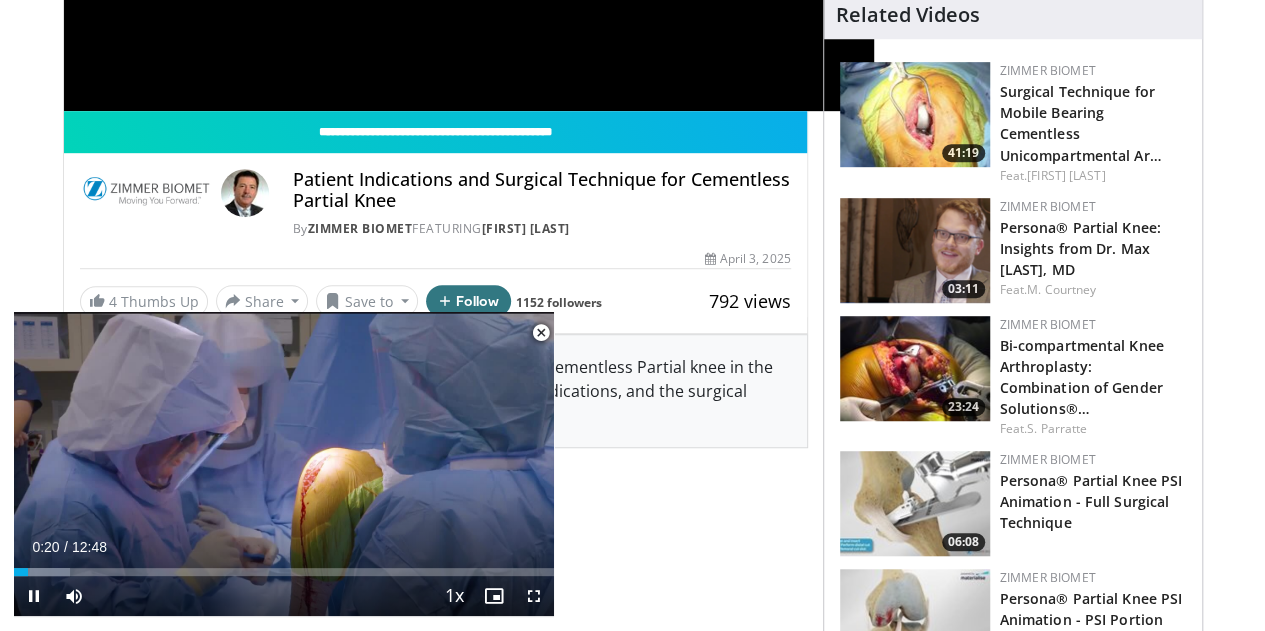 click at bounding box center (541, 333) 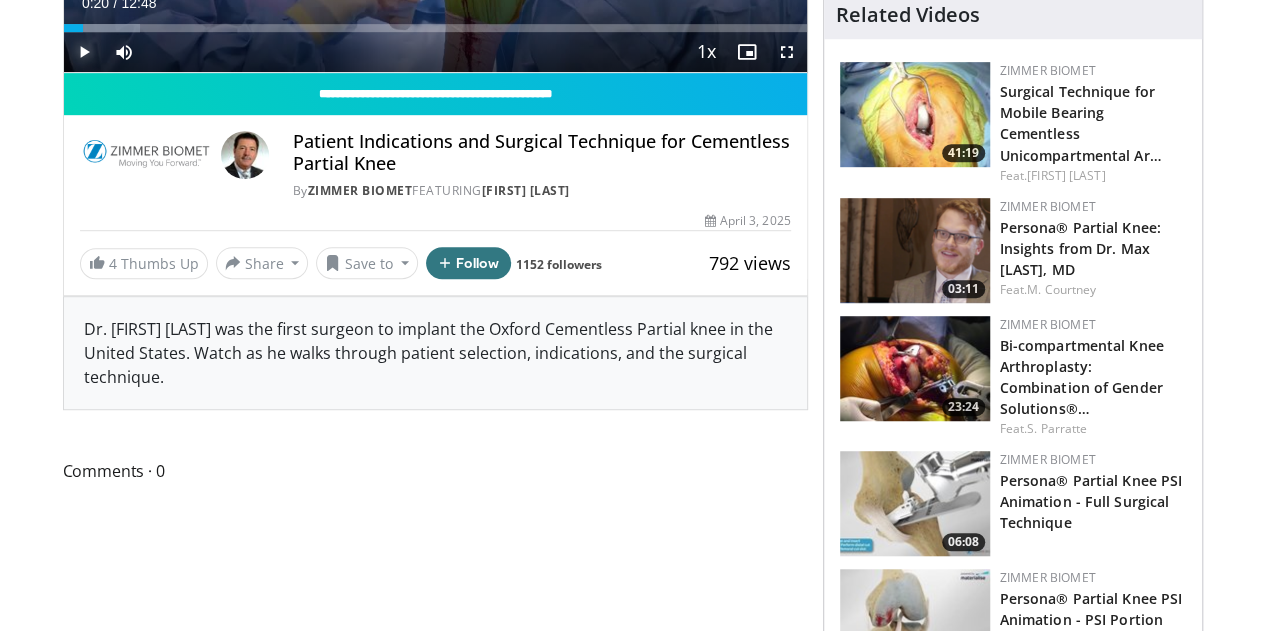 click at bounding box center (84, 52) 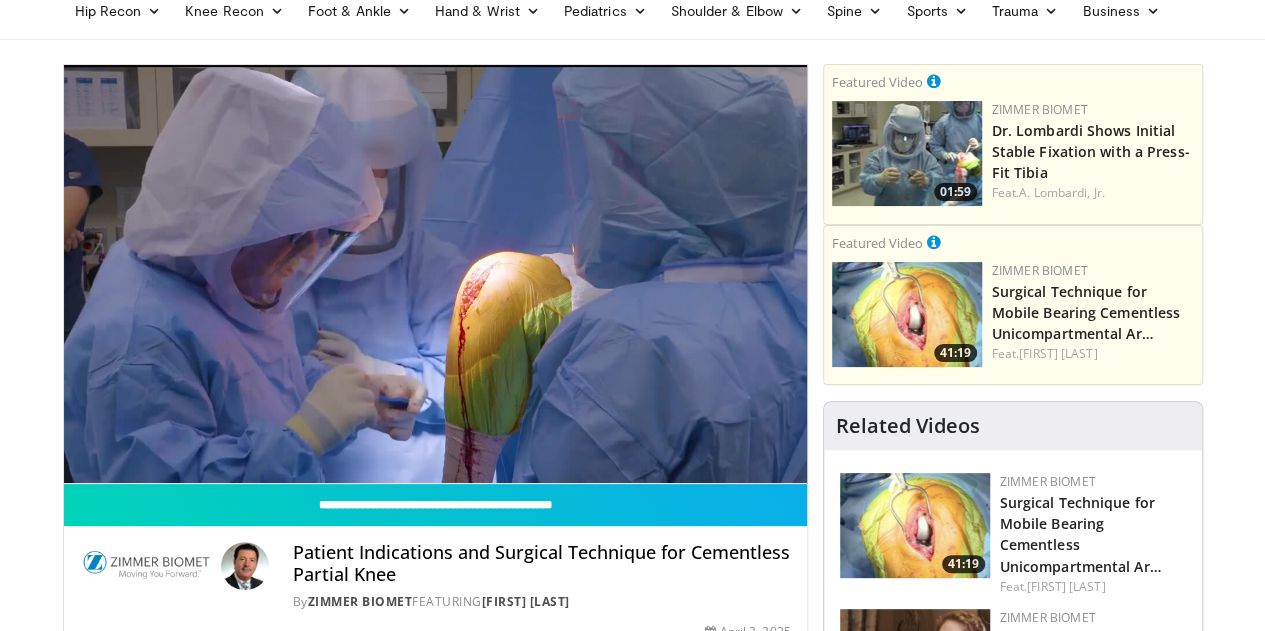 scroll, scrollTop: 82, scrollLeft: 0, axis: vertical 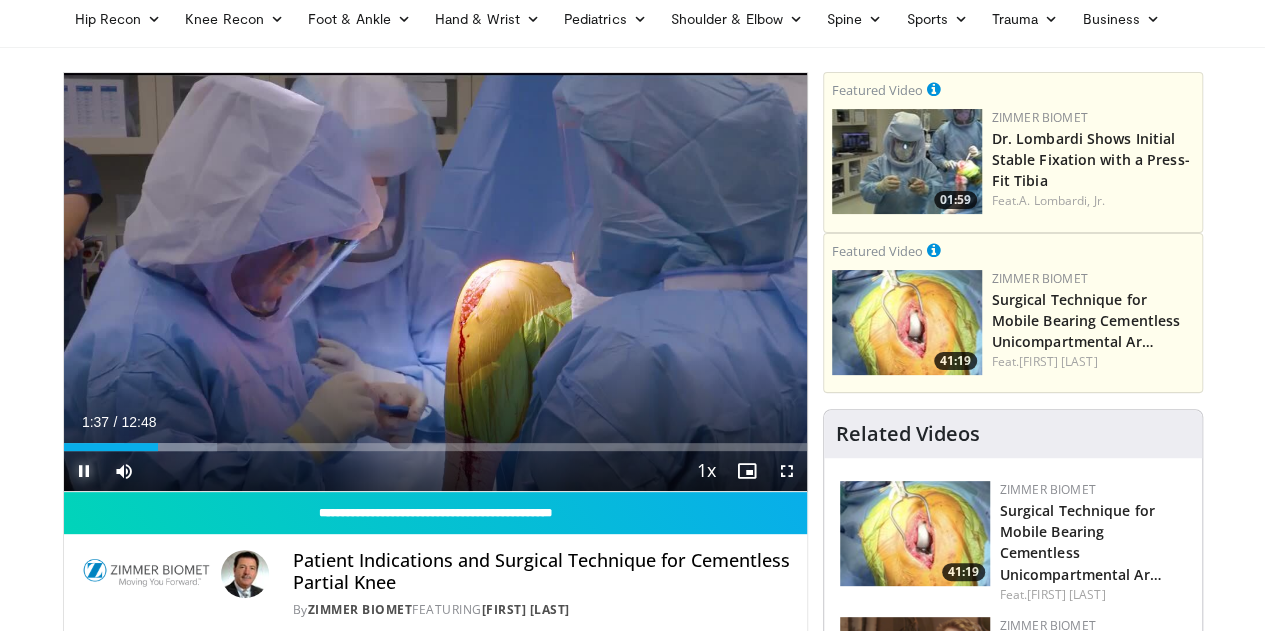 click at bounding box center (84, 471) 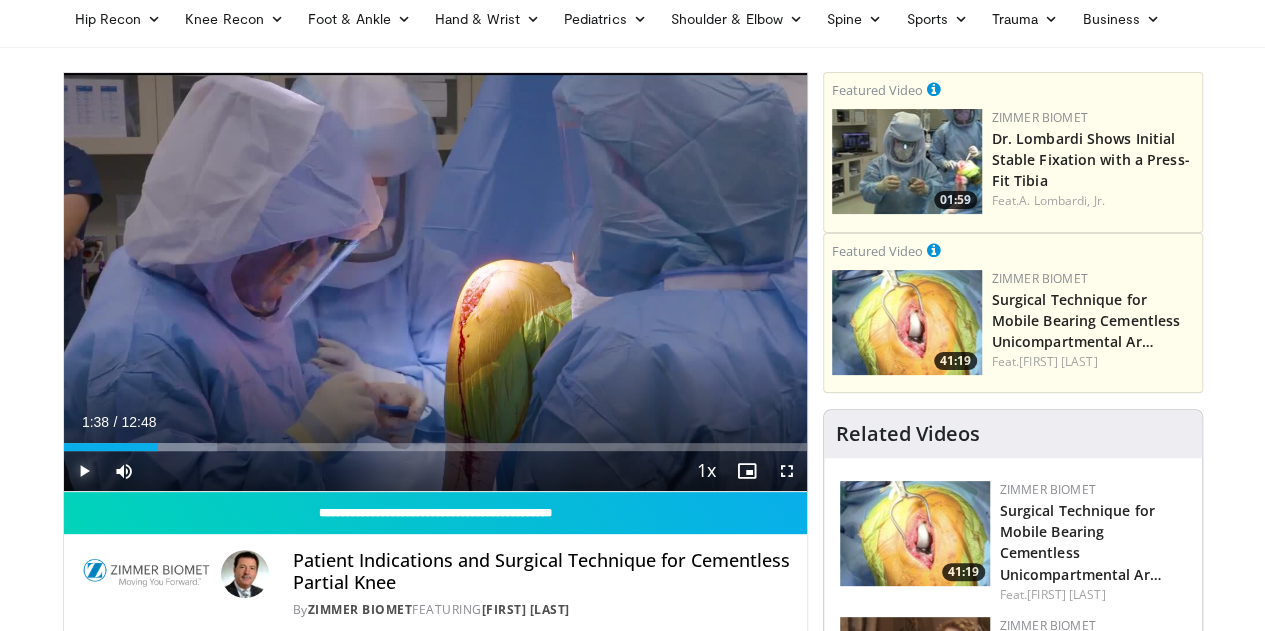 click at bounding box center [84, 471] 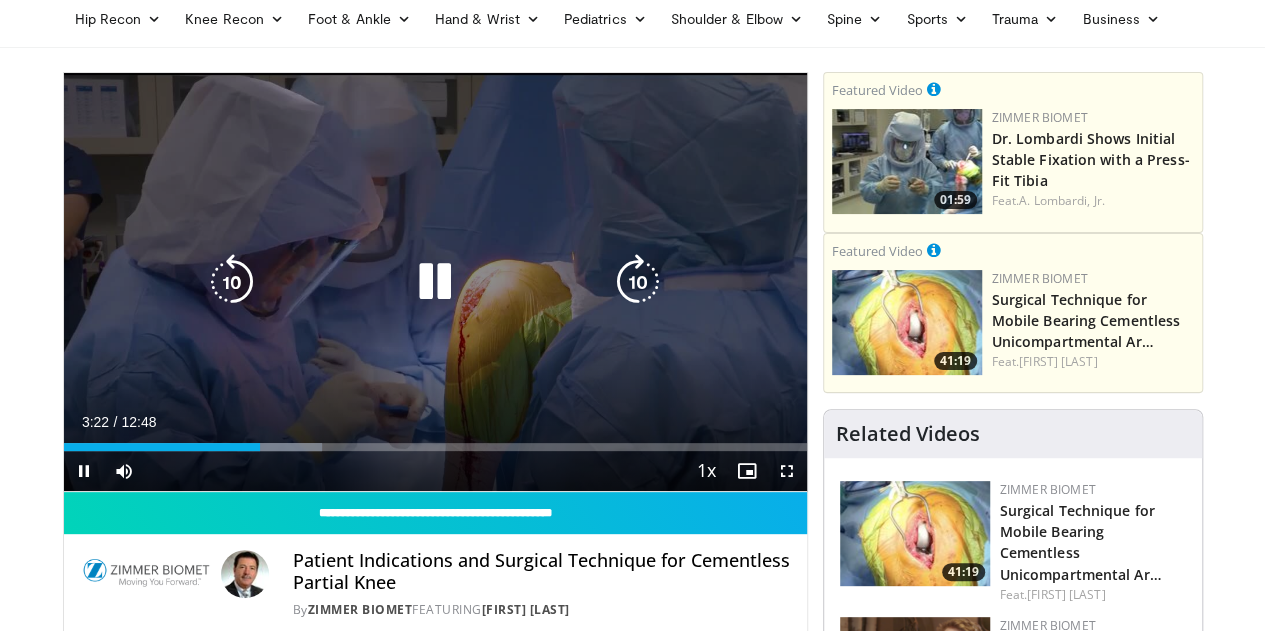 click at bounding box center [435, 282] 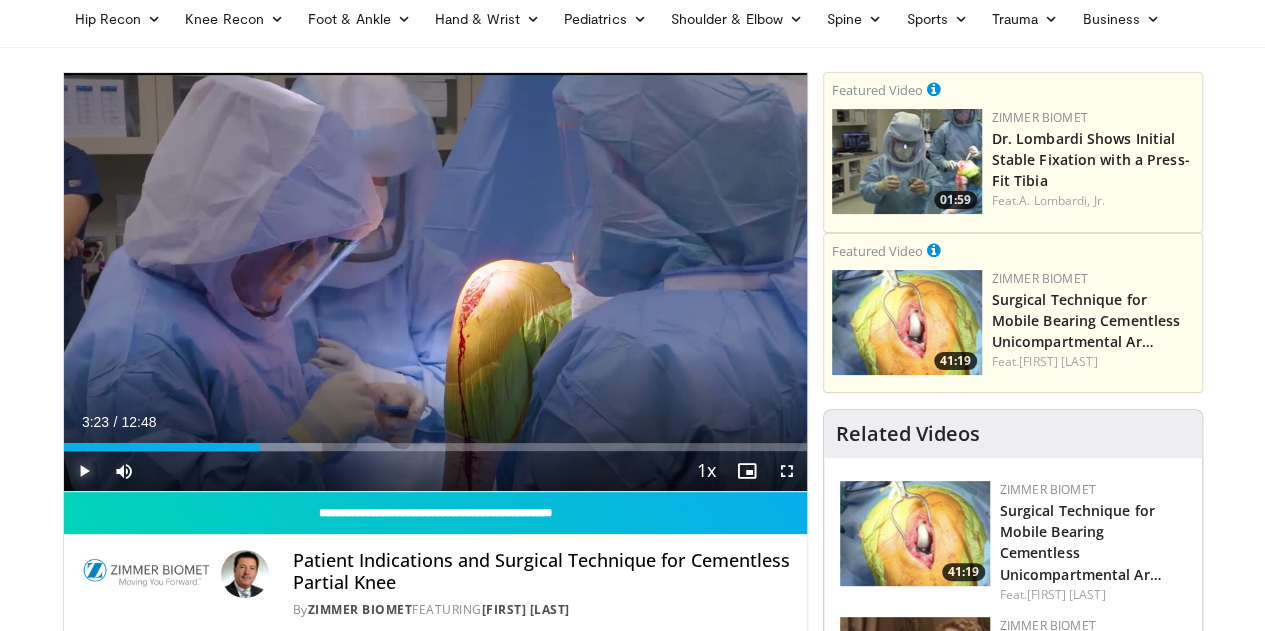 click at bounding box center [84, 471] 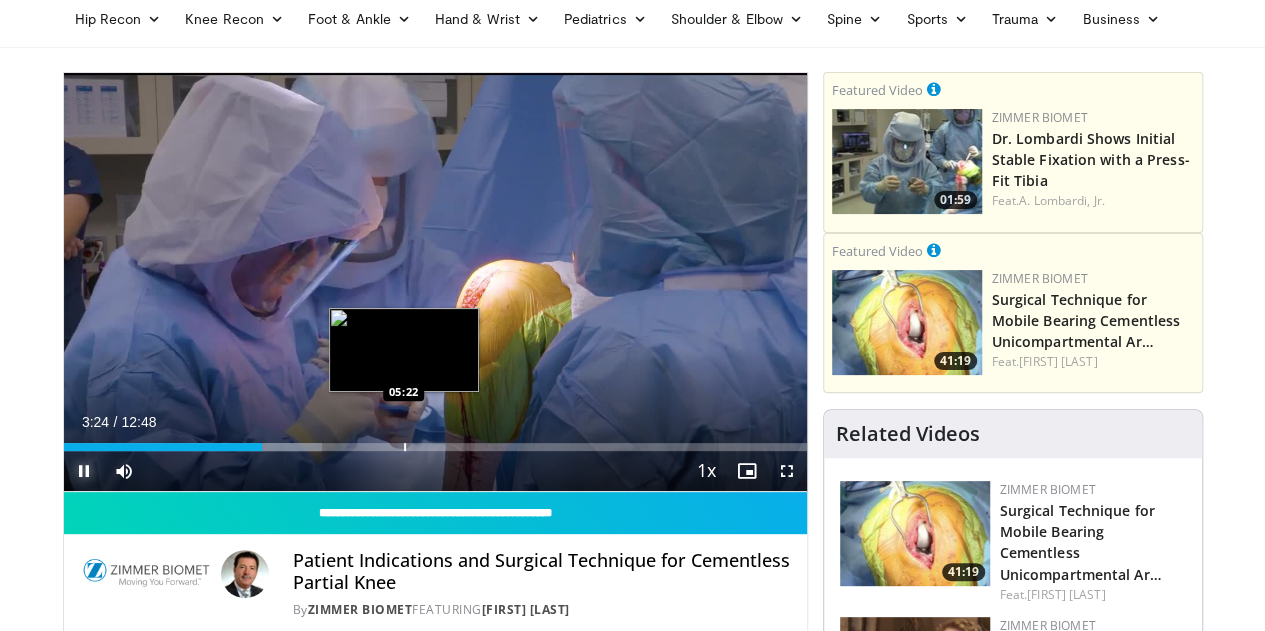 type 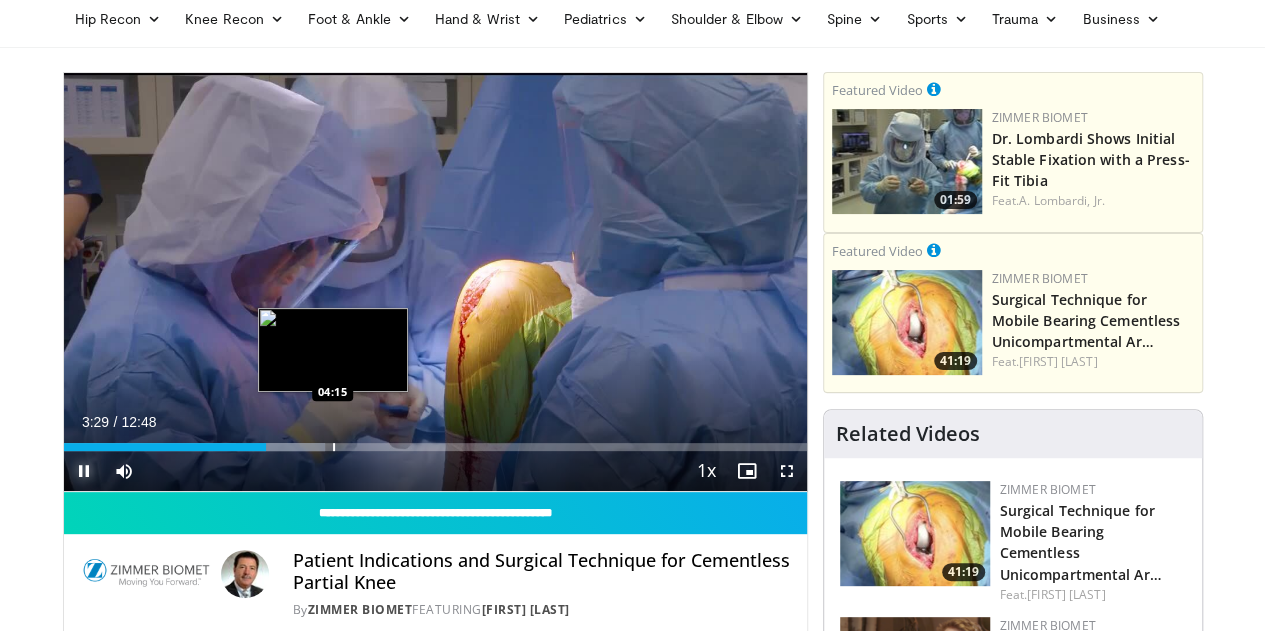 click on "Loaded :  35.17% 03:29 04:15" at bounding box center [435, 447] 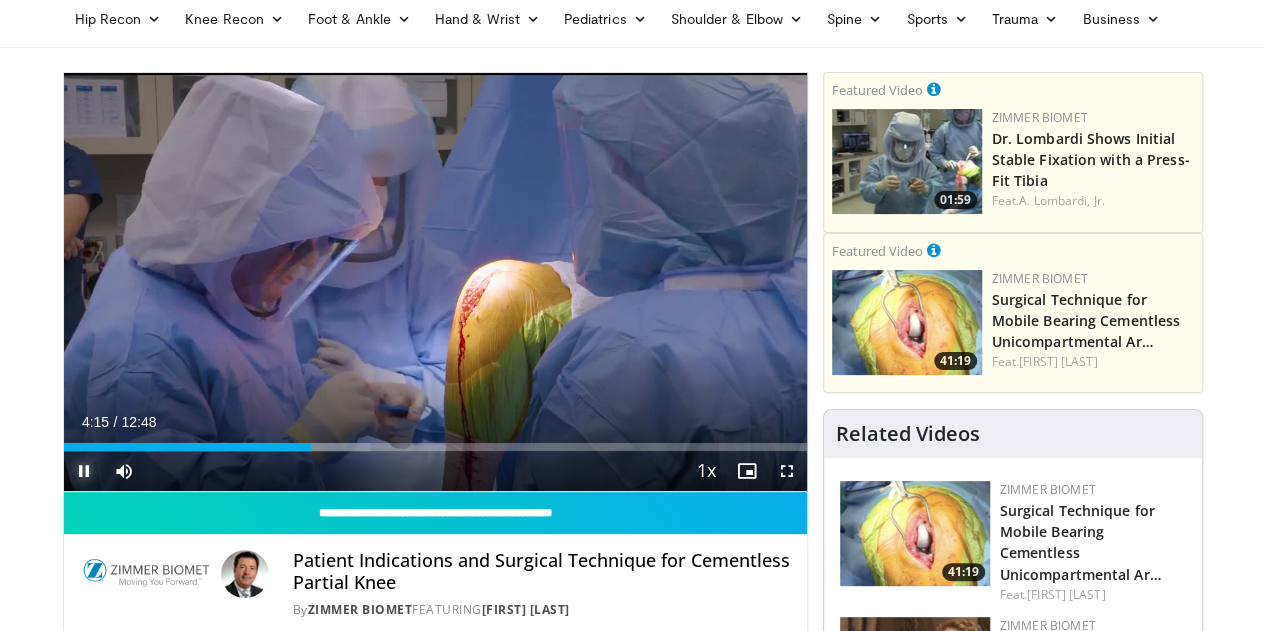 click at bounding box center [84, 471] 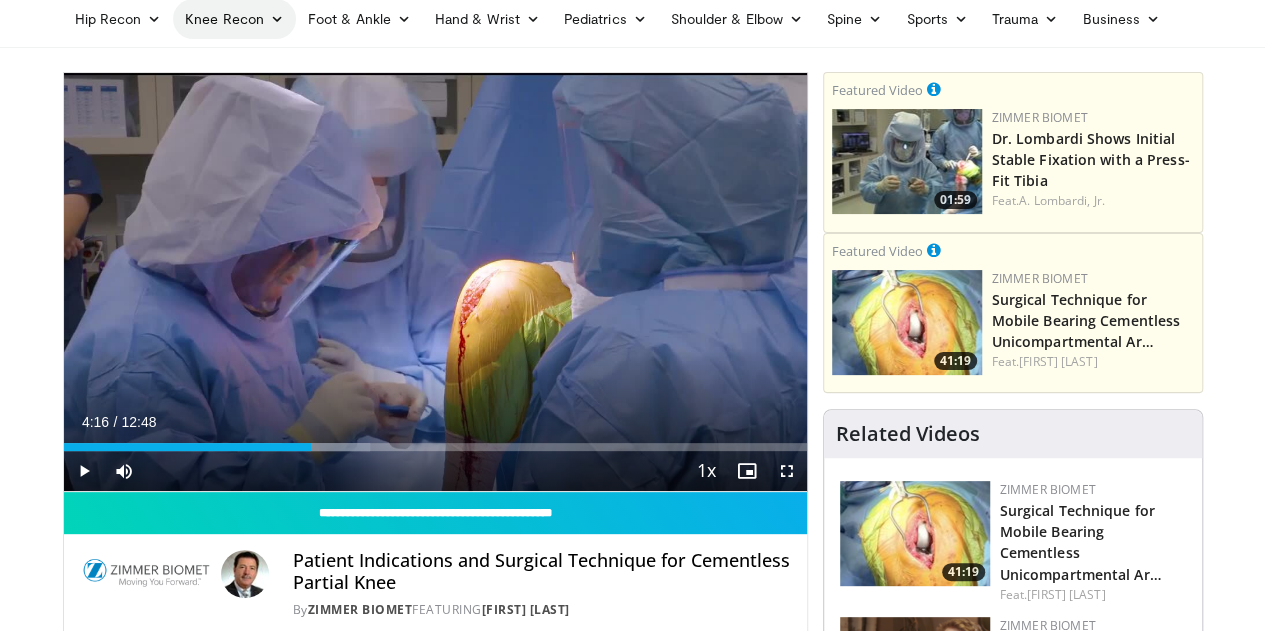 click on "Knee Recon" at bounding box center [234, 19] 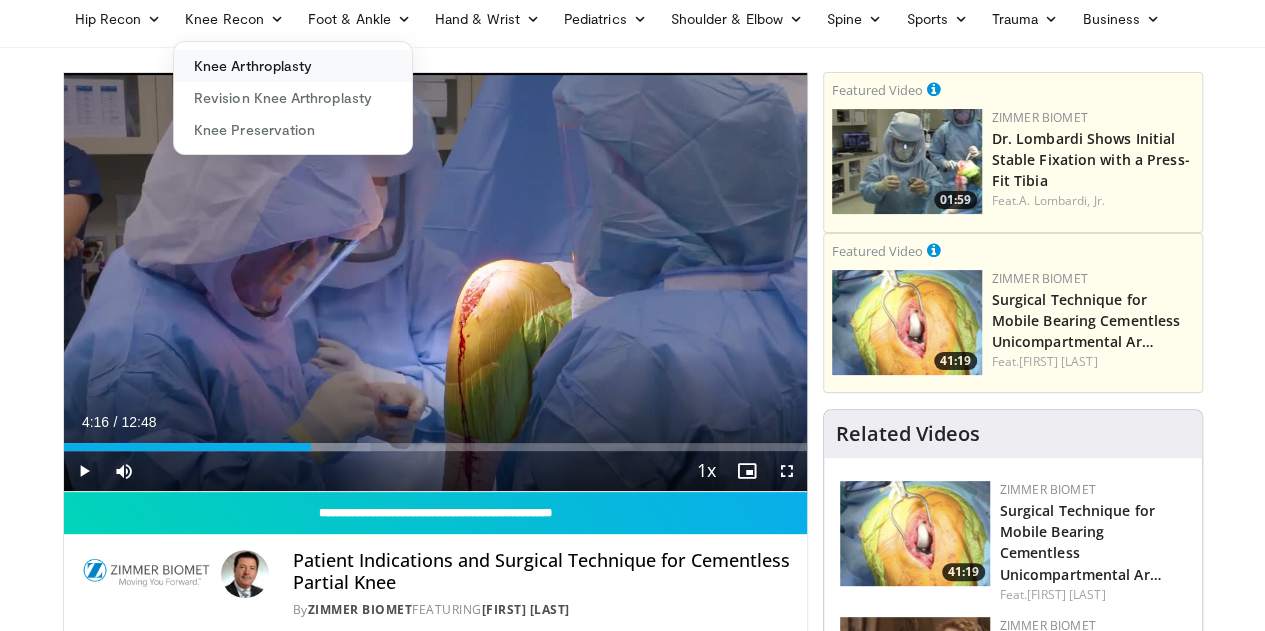 click on "Knee Arthroplasty" at bounding box center (293, 66) 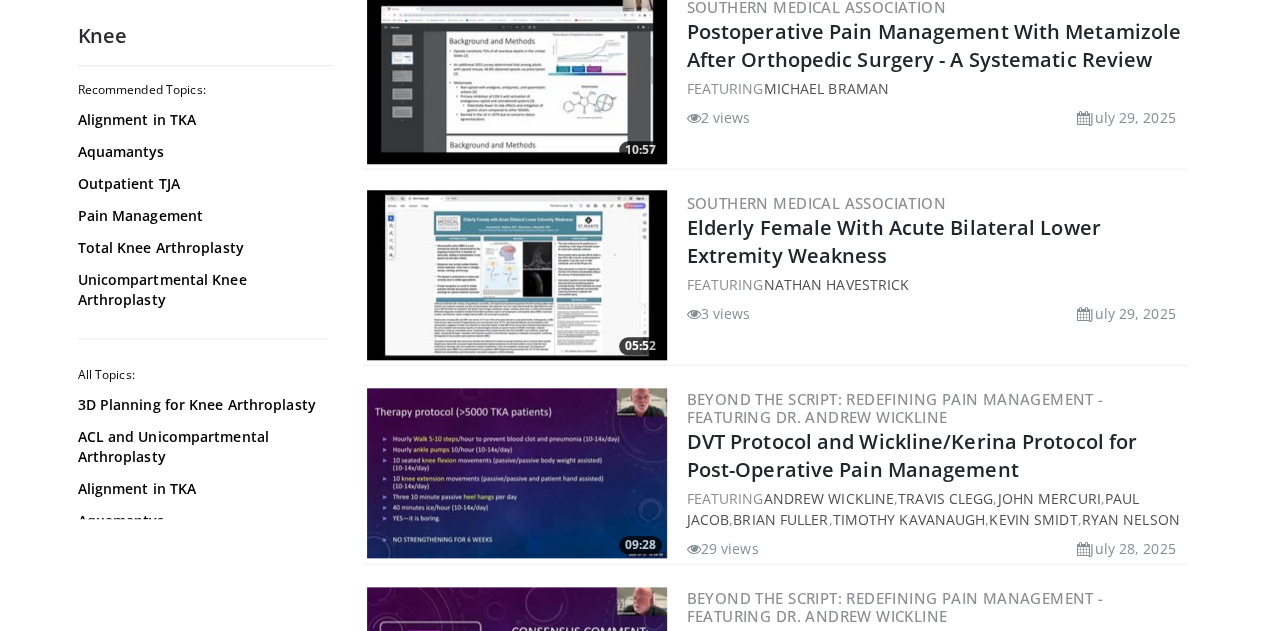 scroll, scrollTop: 0, scrollLeft: 0, axis: both 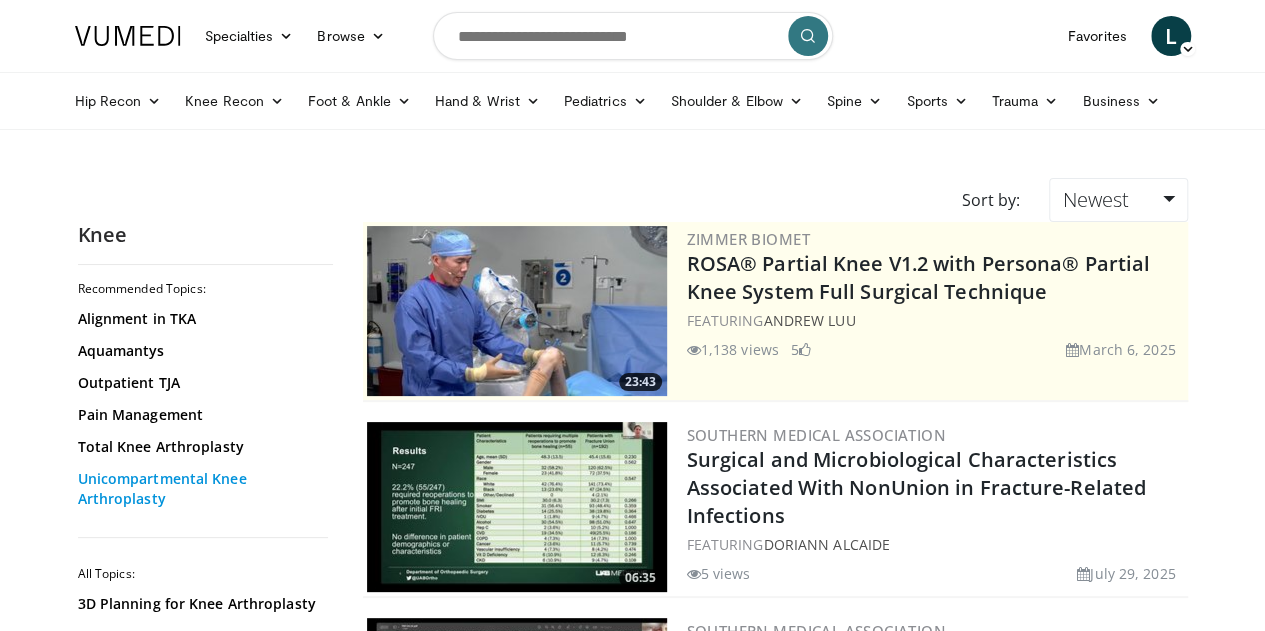 click on "Unicompartmental Knee Arthroplasty" at bounding box center (200, 489) 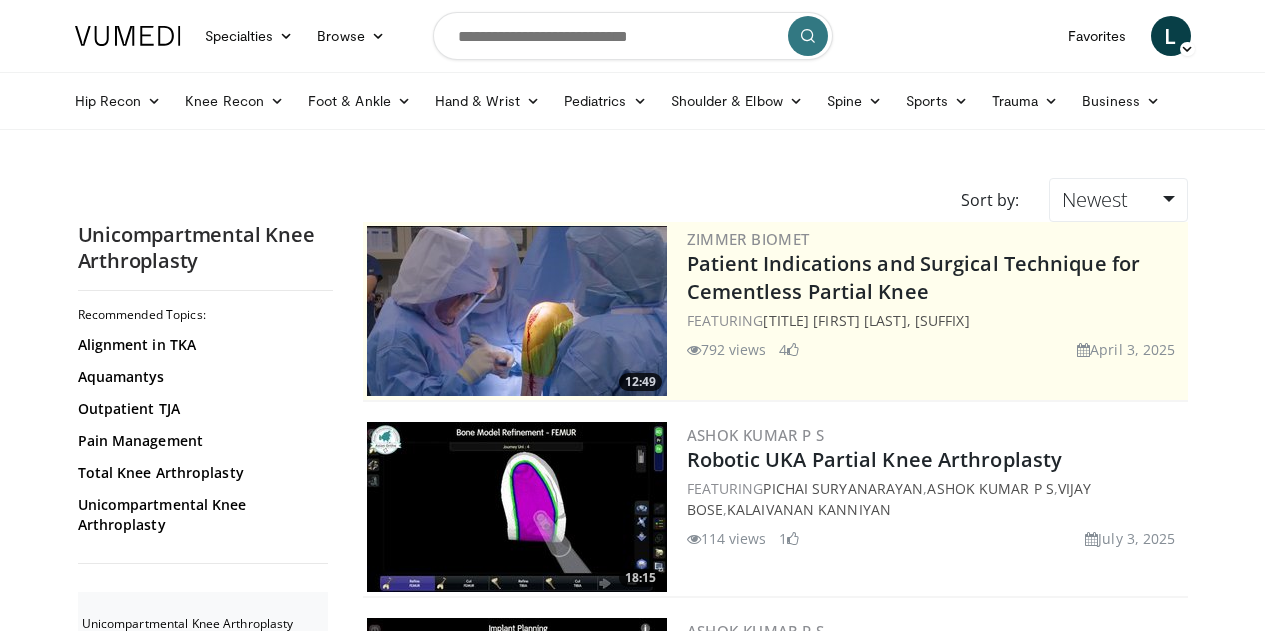 scroll, scrollTop: 0, scrollLeft: 0, axis: both 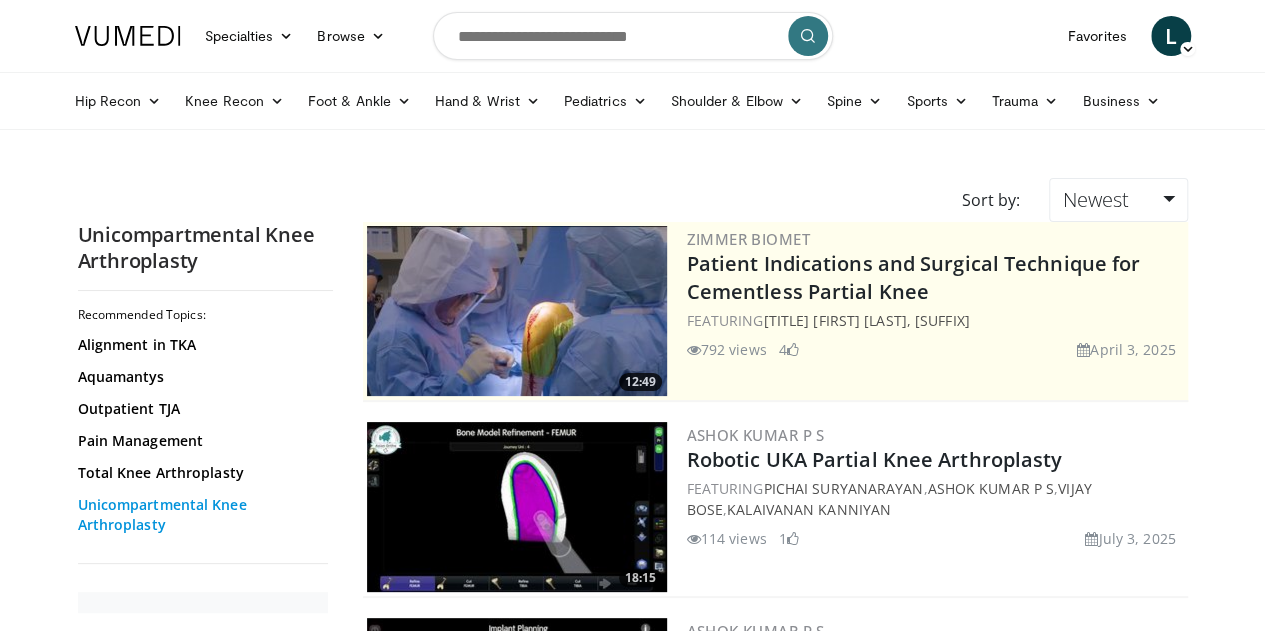 click on "Unicompartmental Knee Arthroplasty" at bounding box center [200, 515] 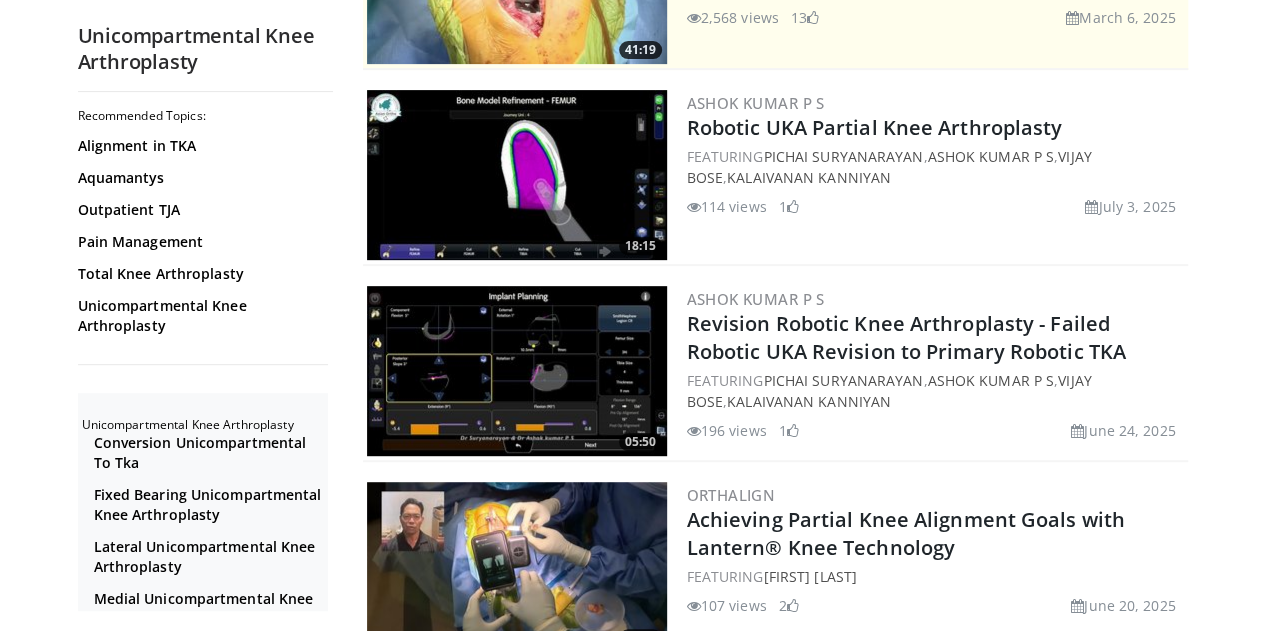 scroll, scrollTop: 331, scrollLeft: 0, axis: vertical 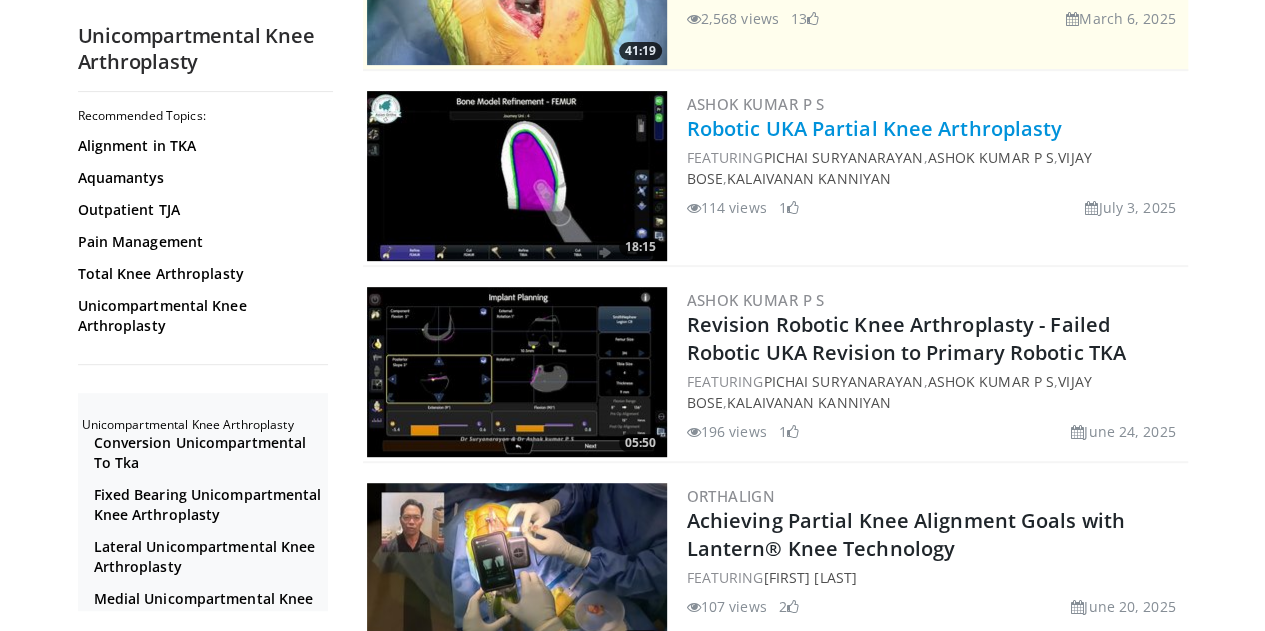 click on "Robotic UKA Partial Knee Arthroplasty" at bounding box center [875, 128] 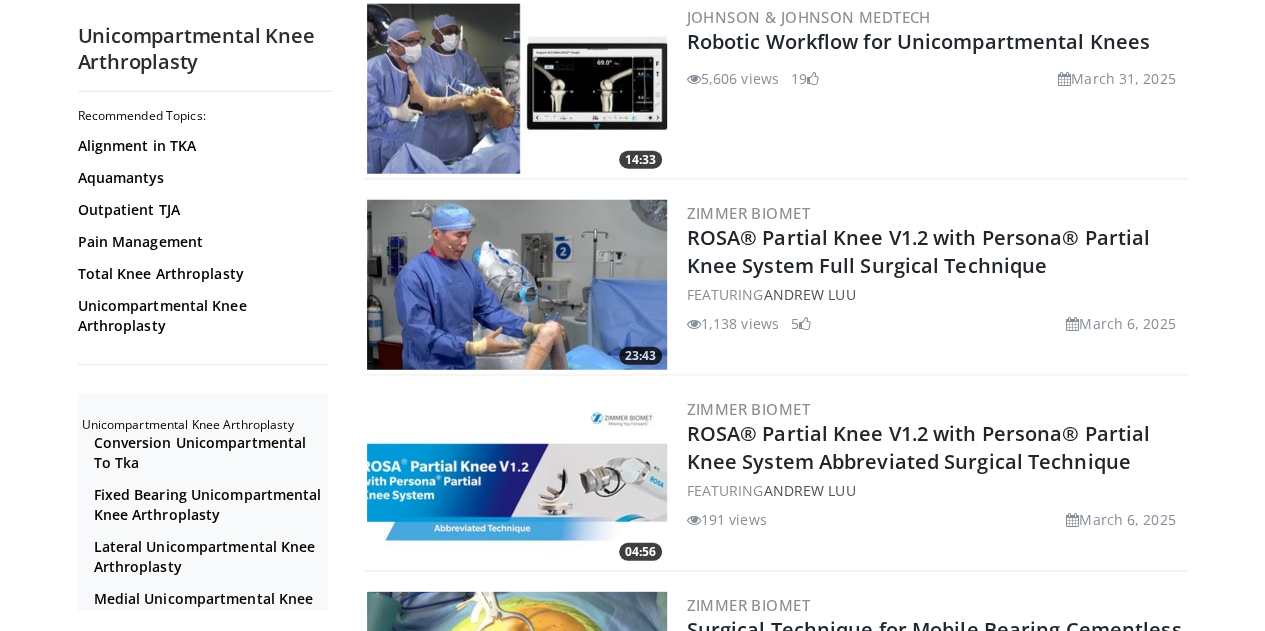 scroll, scrollTop: 2575, scrollLeft: 0, axis: vertical 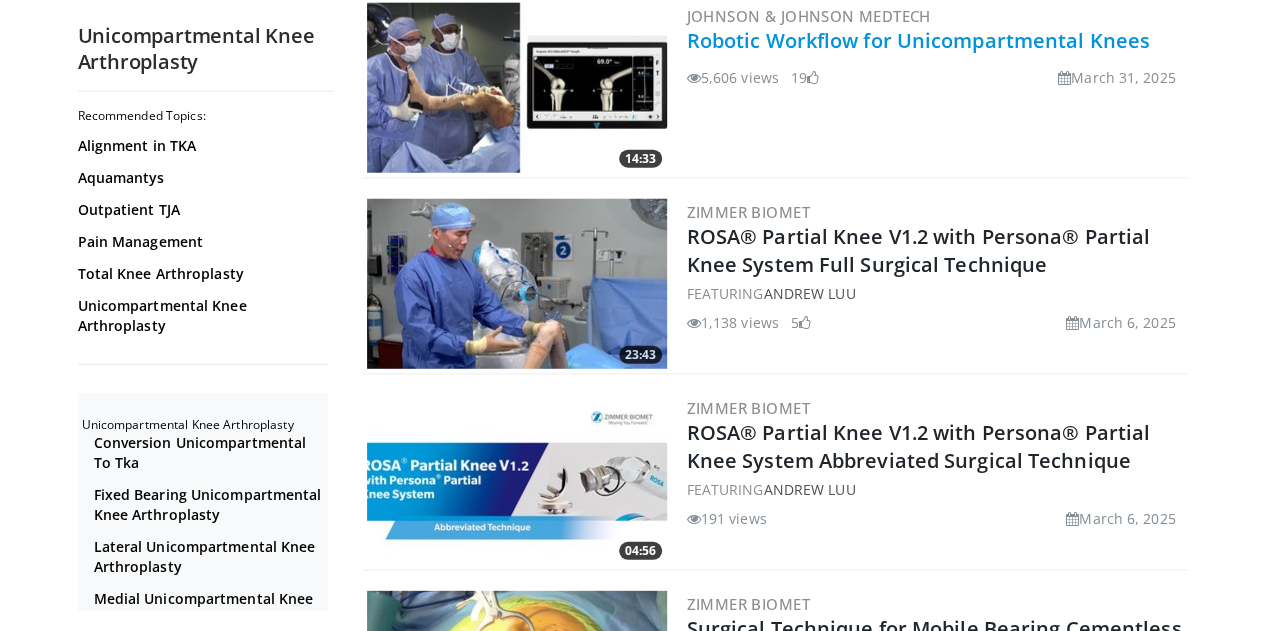 click on "Robotic Workflow for Unicompartmental Knees" at bounding box center [918, 40] 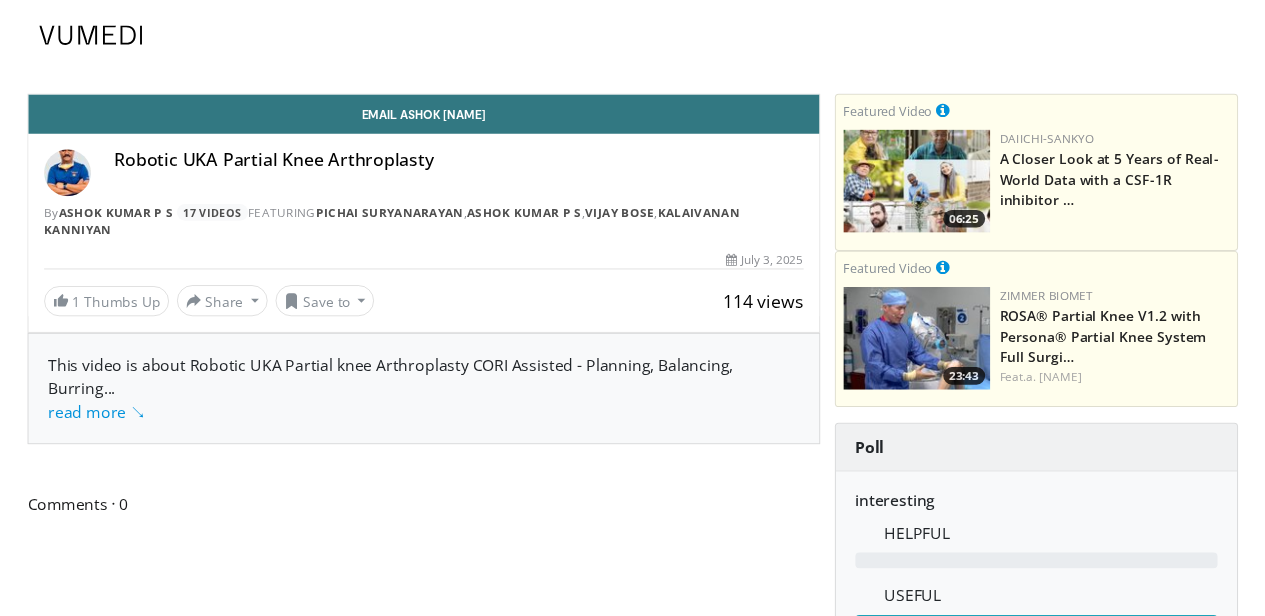 scroll, scrollTop: 0, scrollLeft: 0, axis: both 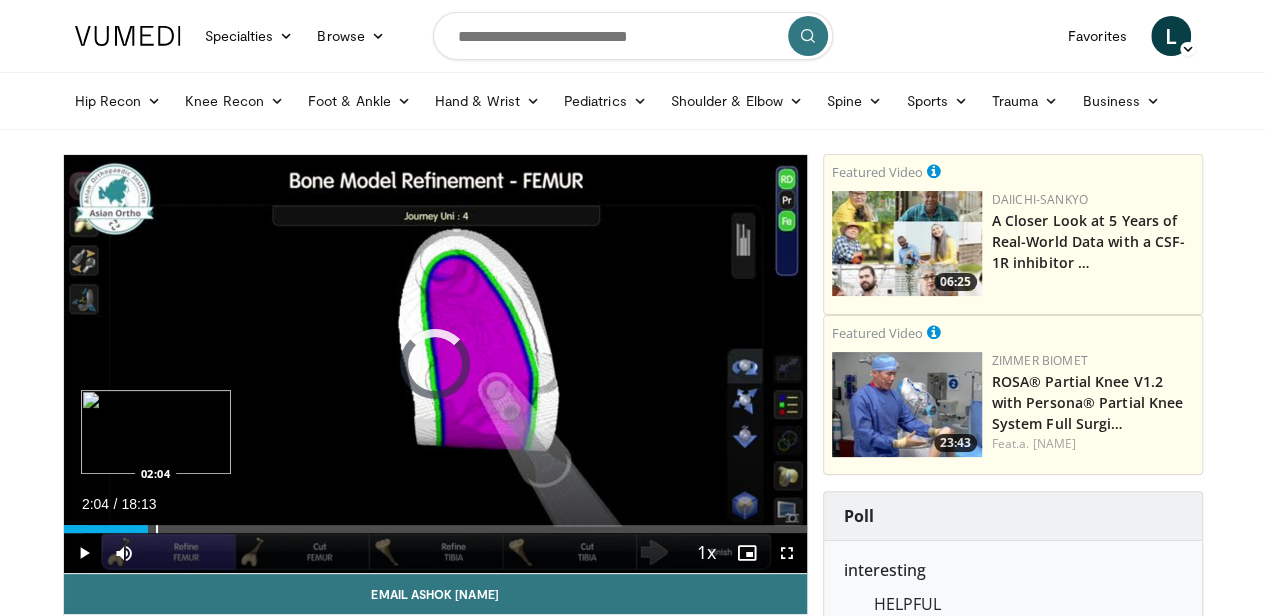 click on "Loaded :  2.74% 00:00 02:04" at bounding box center [435, 523] 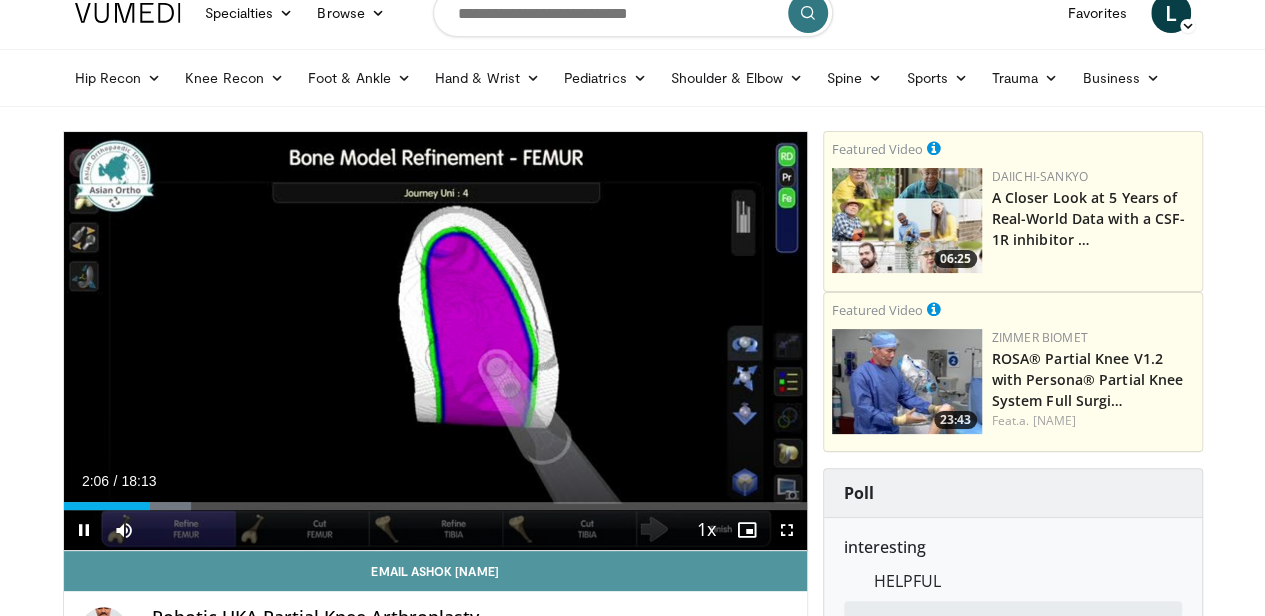 scroll, scrollTop: 17, scrollLeft: 0, axis: vertical 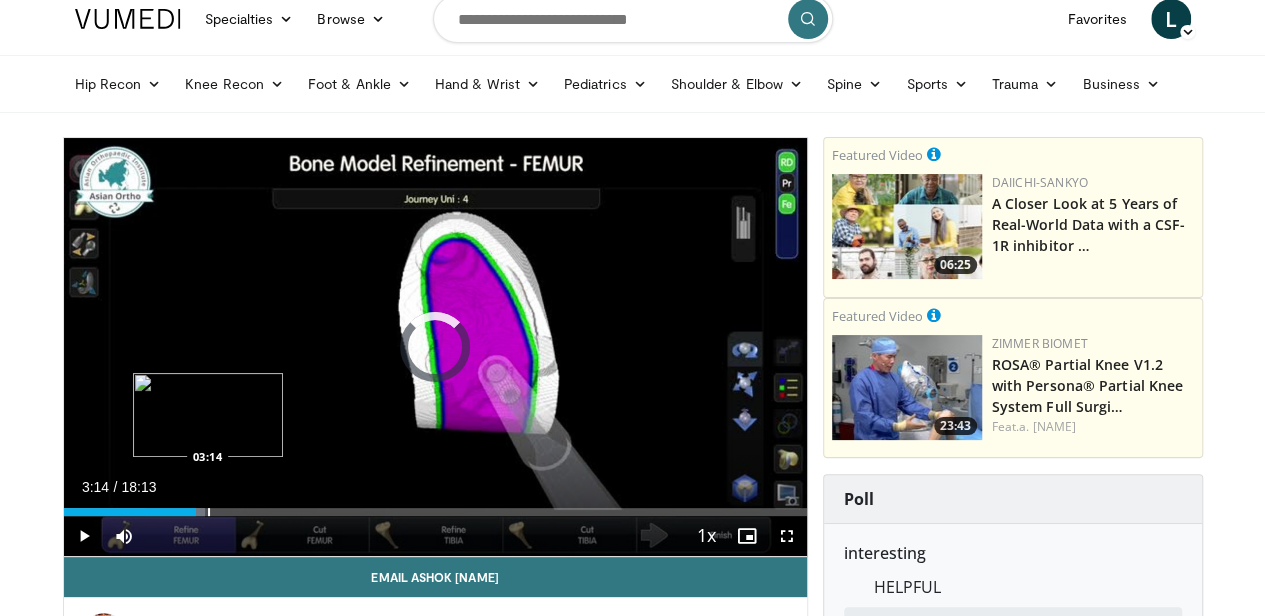 click at bounding box center (209, 512) 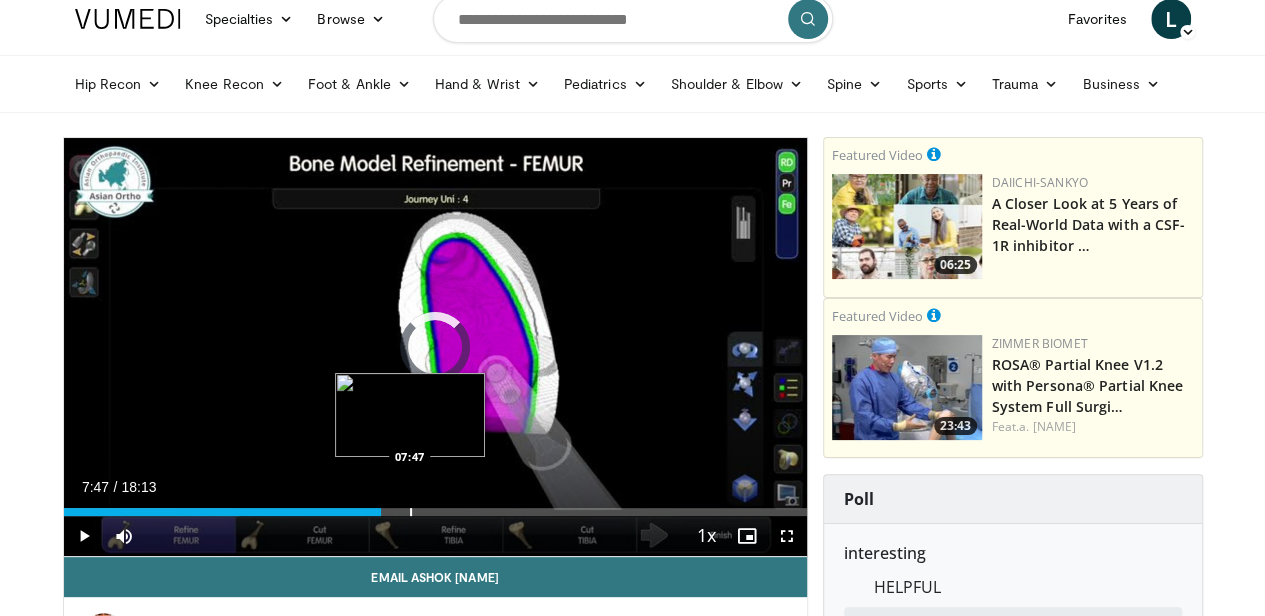 click at bounding box center (411, 512) 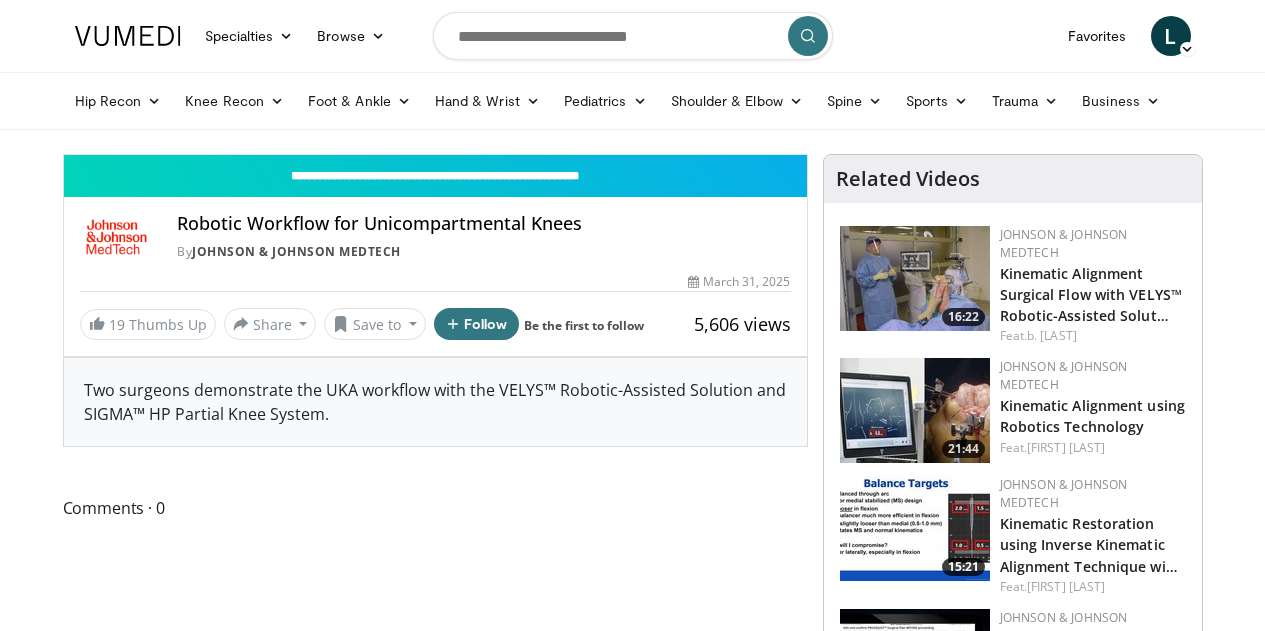 scroll, scrollTop: 0, scrollLeft: 0, axis: both 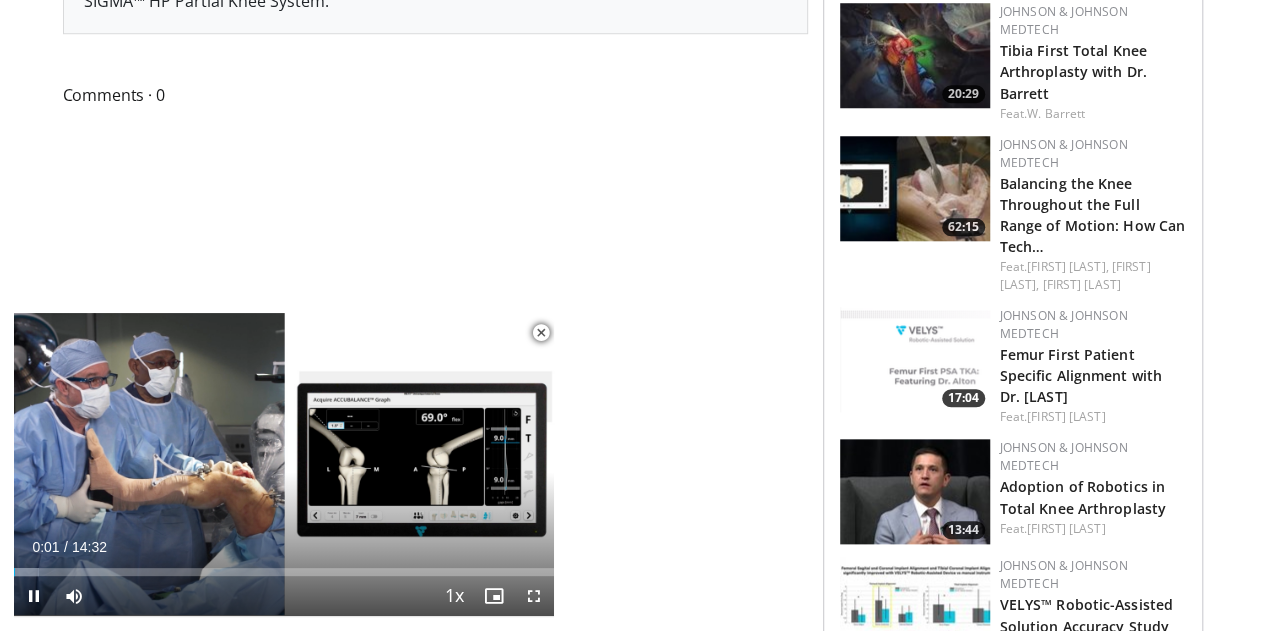 click at bounding box center (541, 333) 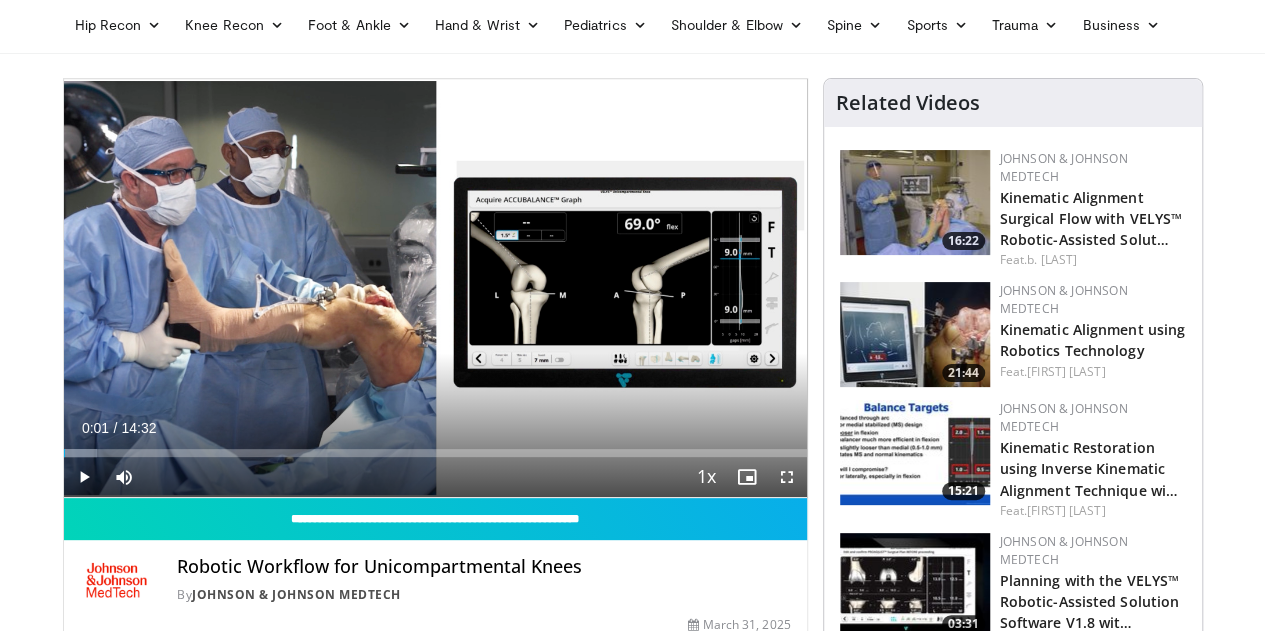 scroll, scrollTop: 57, scrollLeft: 0, axis: vertical 